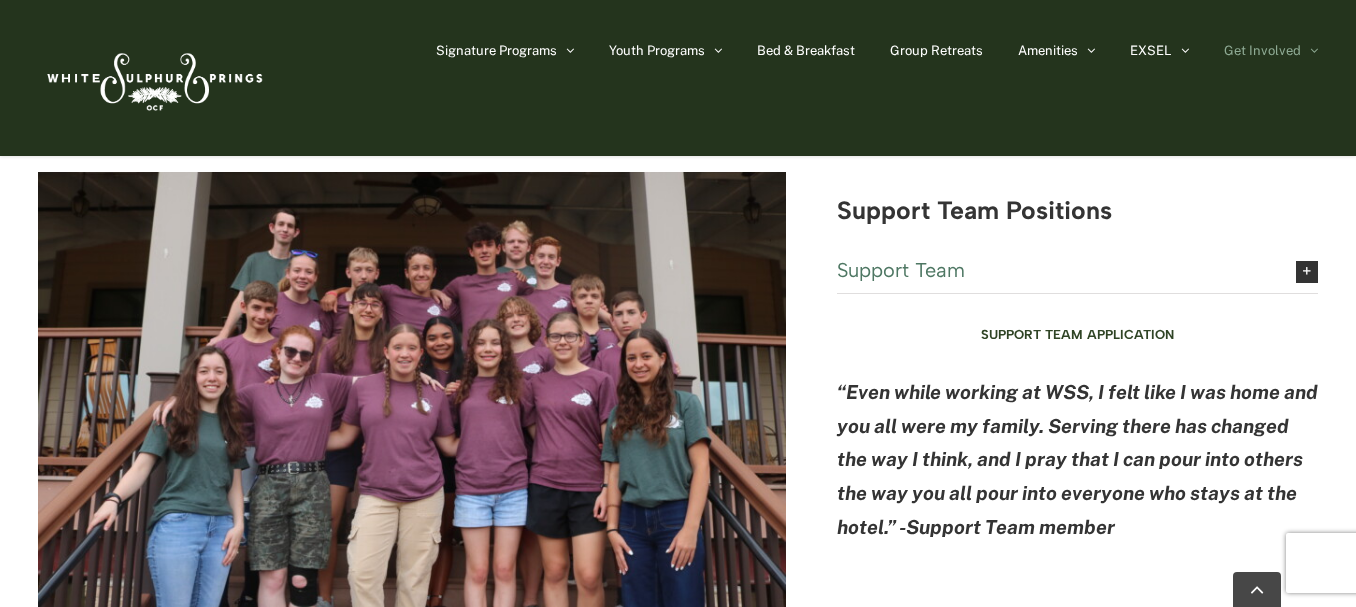 scroll, scrollTop: 4900, scrollLeft: 0, axis: vertical 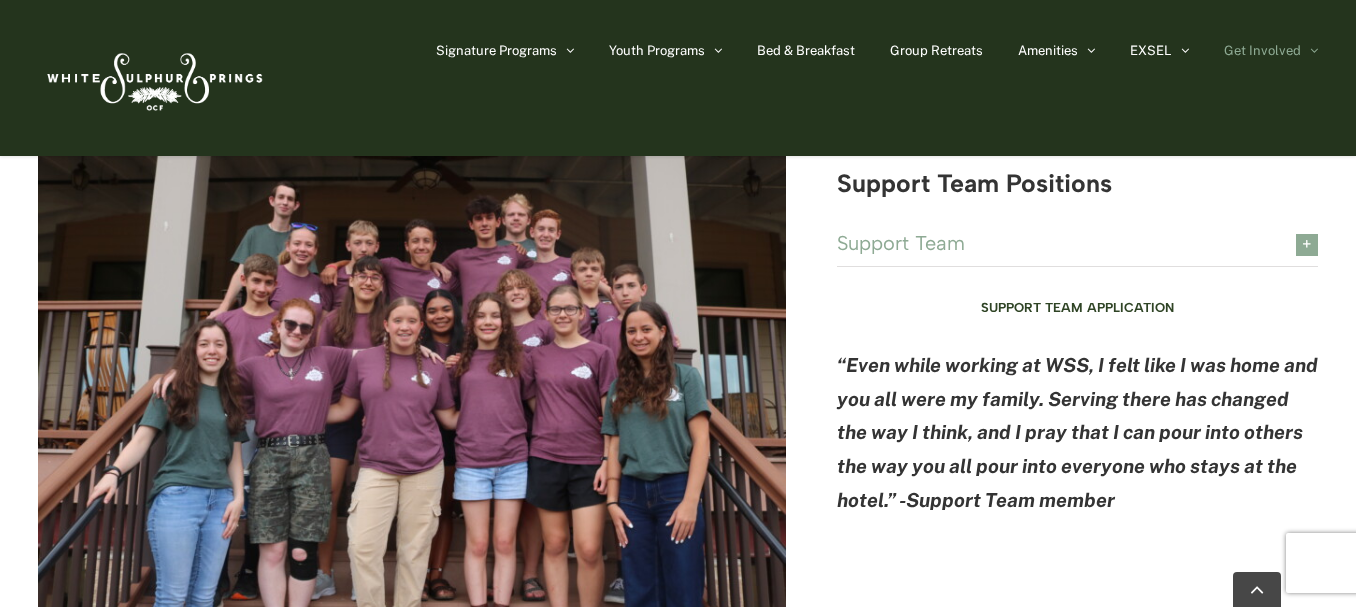 click on "Support Team" at bounding box center (1051, 243) 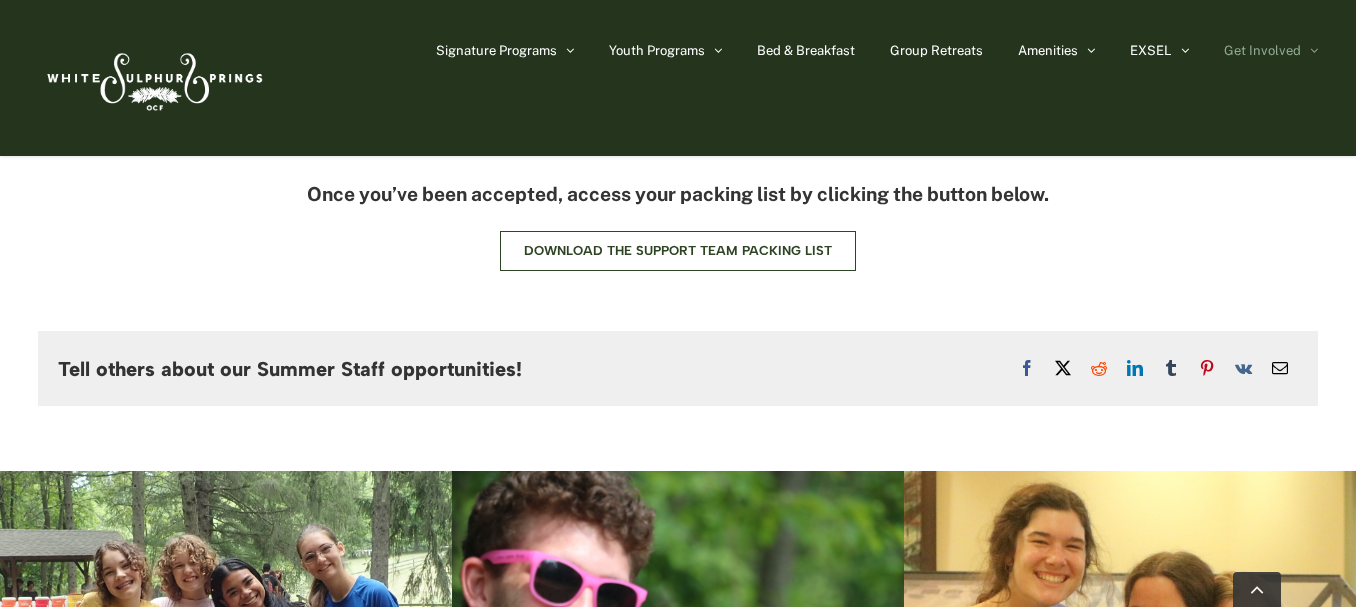 scroll, scrollTop: 5600, scrollLeft: 0, axis: vertical 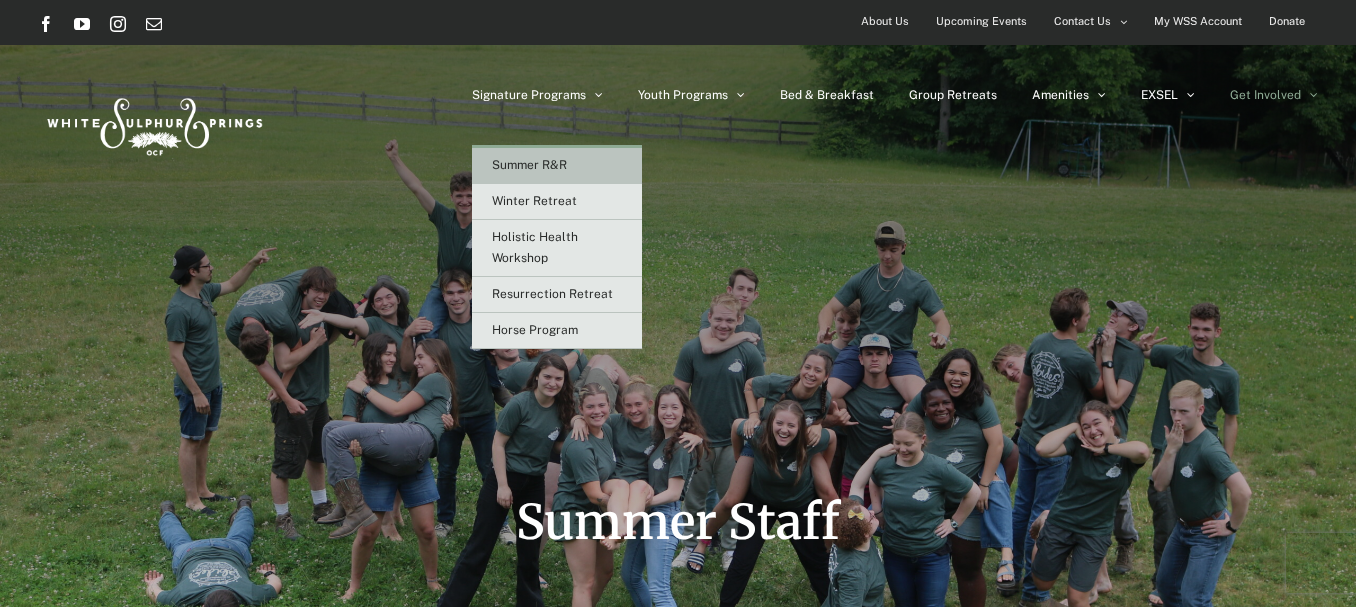 click on "Summer R&R" at bounding box center (529, 165) 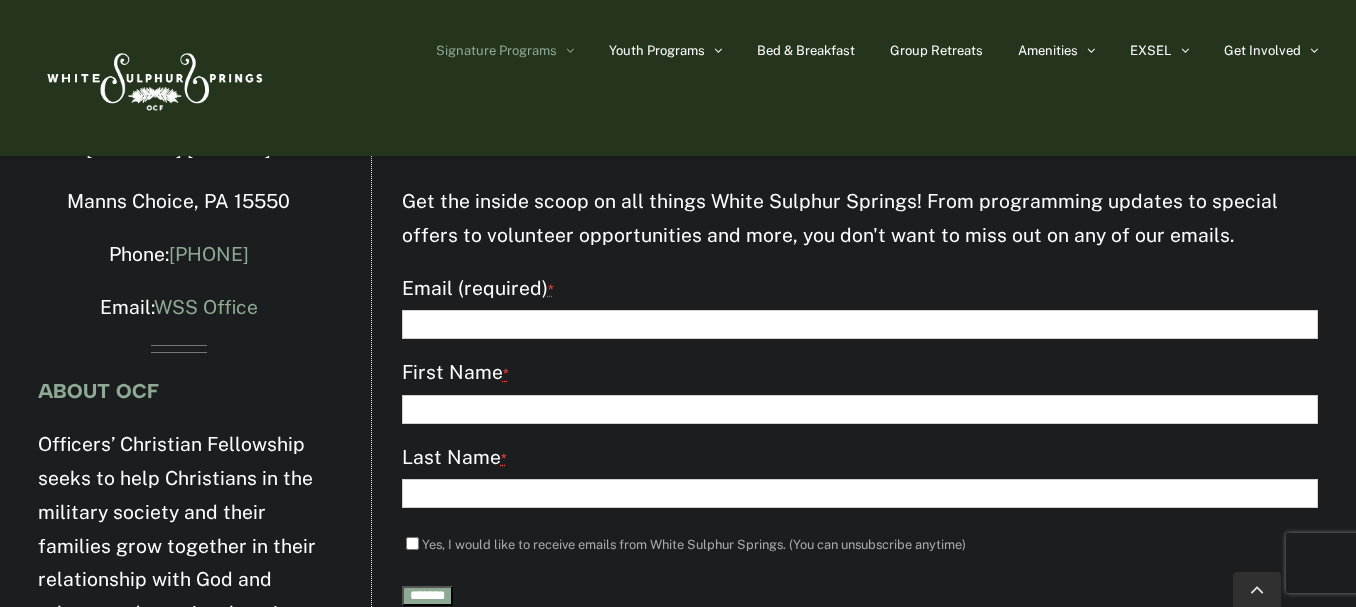 scroll, scrollTop: 6349, scrollLeft: 0, axis: vertical 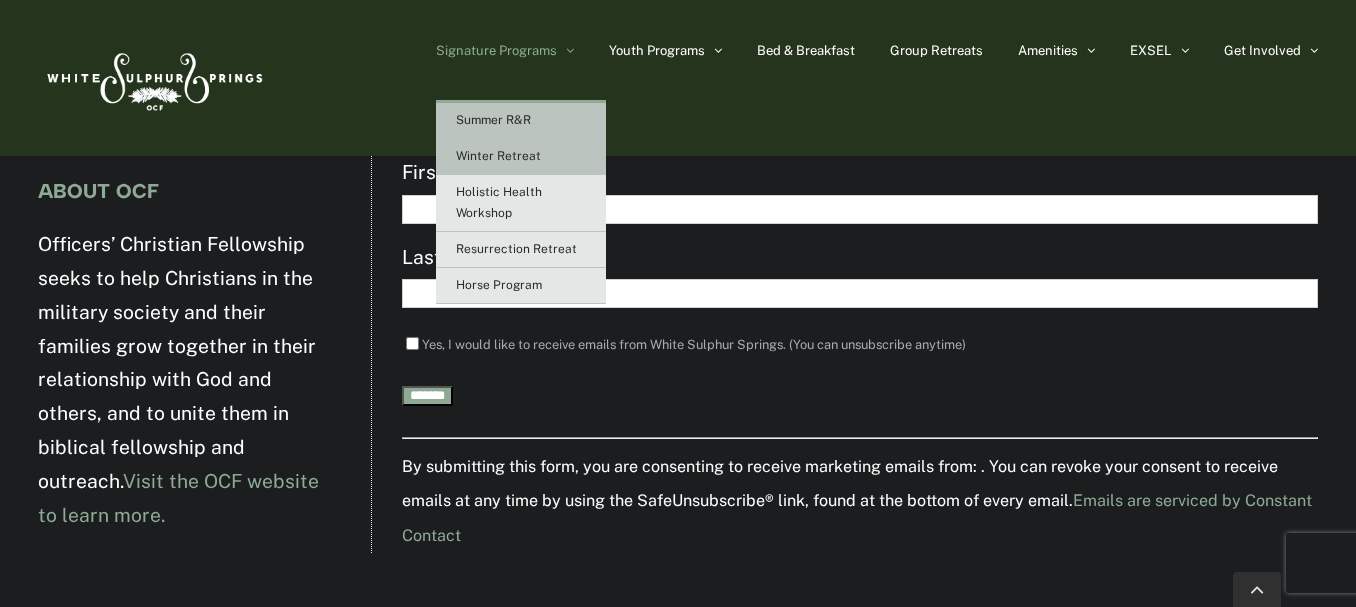 click on "Winter Retreat" at bounding box center [521, 157] 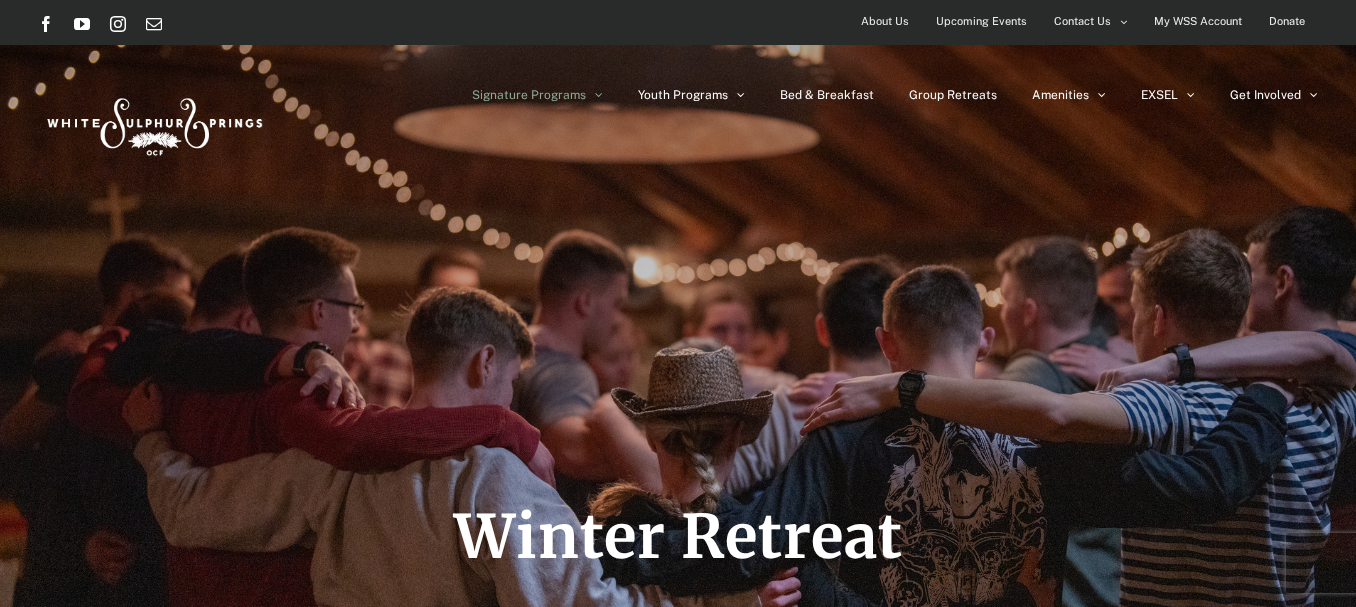 scroll, scrollTop: 1000, scrollLeft: 0, axis: vertical 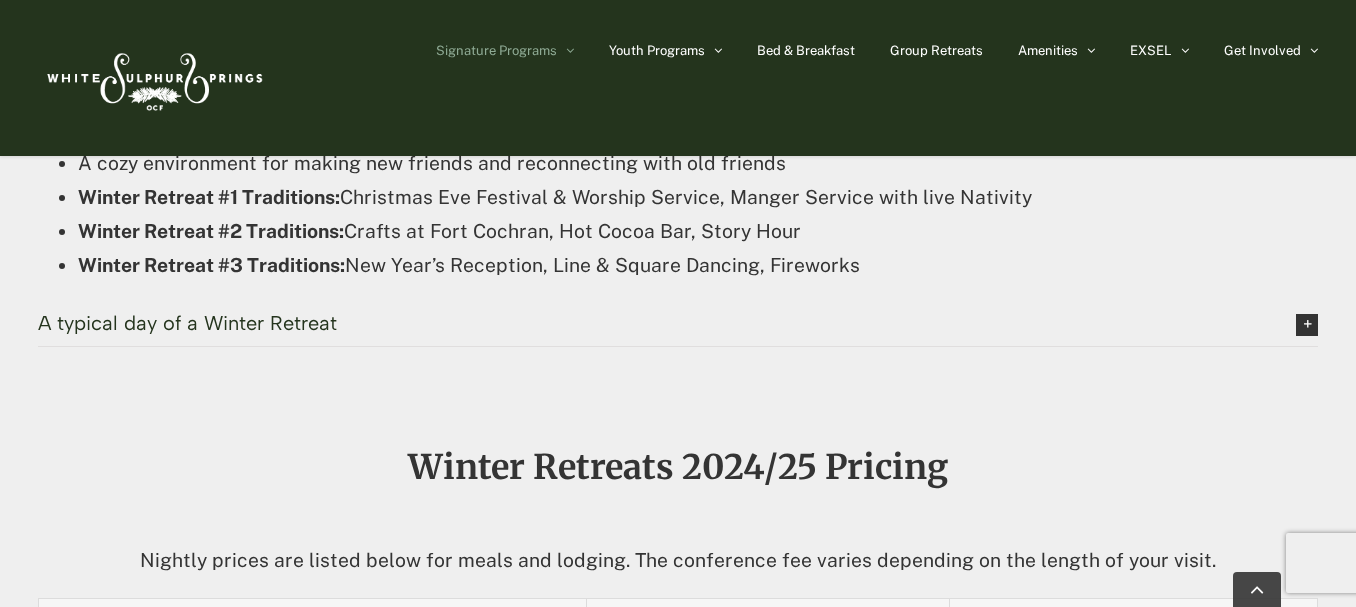 drag, startPoint x: 1365, startPoint y: 149, endPoint x: 1354, endPoint y: 233, distance: 84.71718 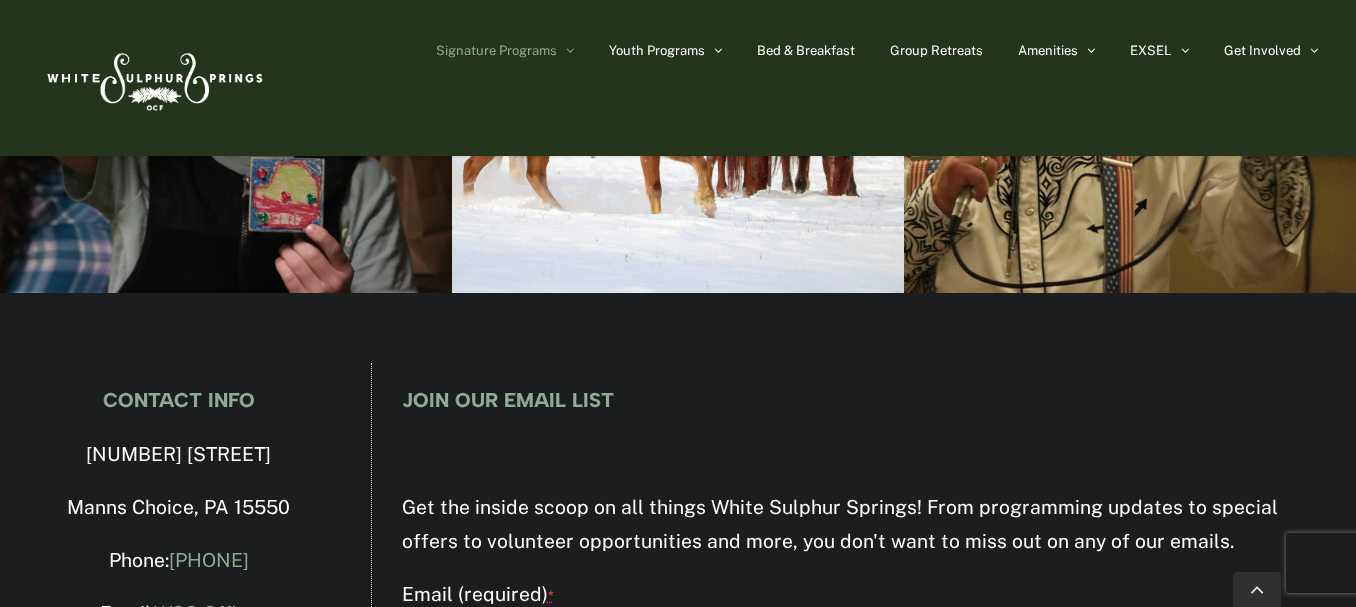 scroll, scrollTop: 3684, scrollLeft: 0, axis: vertical 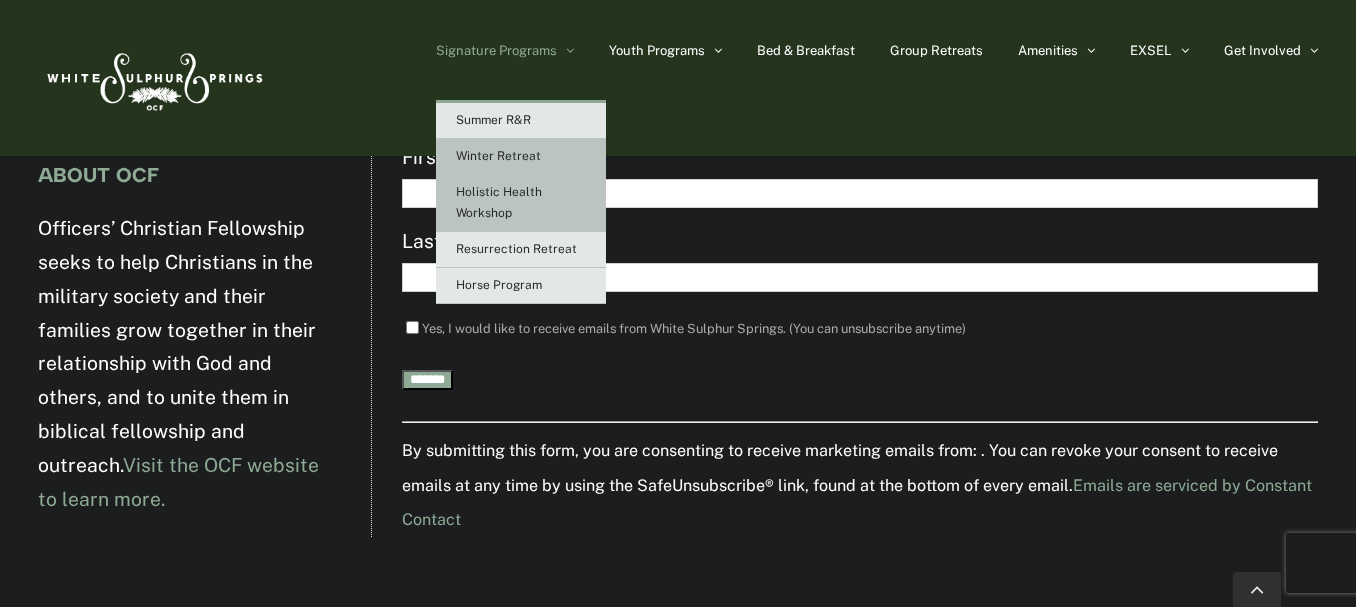 click on "Holistic Health Workshop" at bounding box center (499, 202) 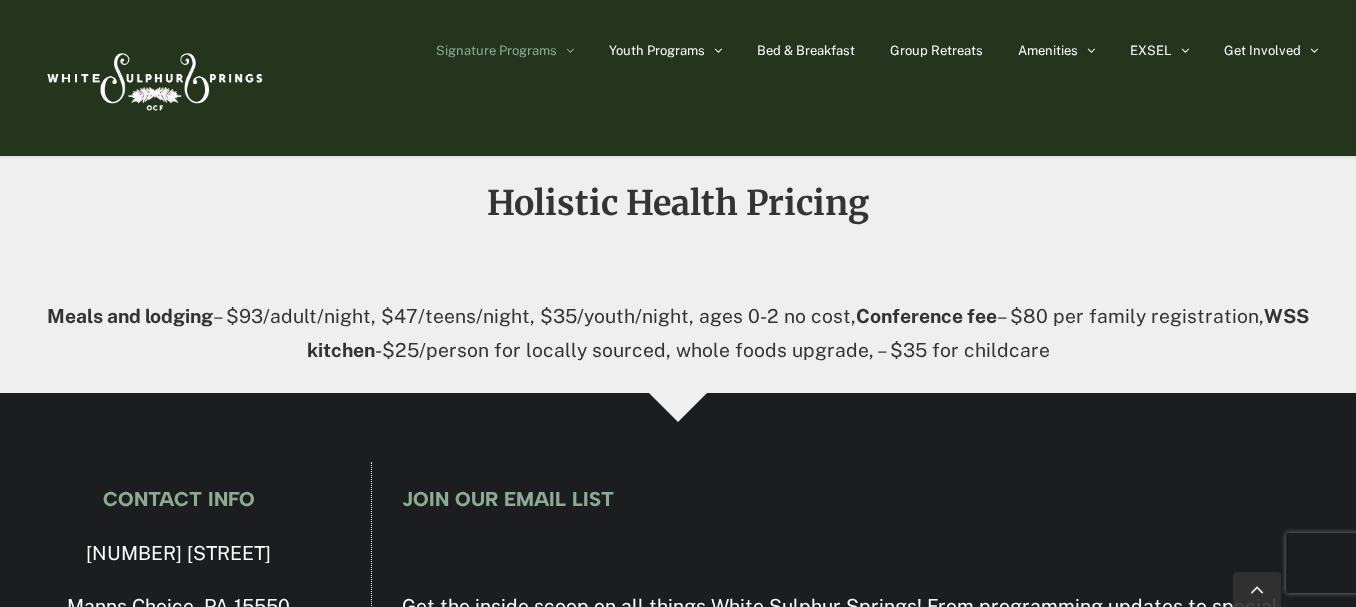 scroll, scrollTop: 3100, scrollLeft: 0, axis: vertical 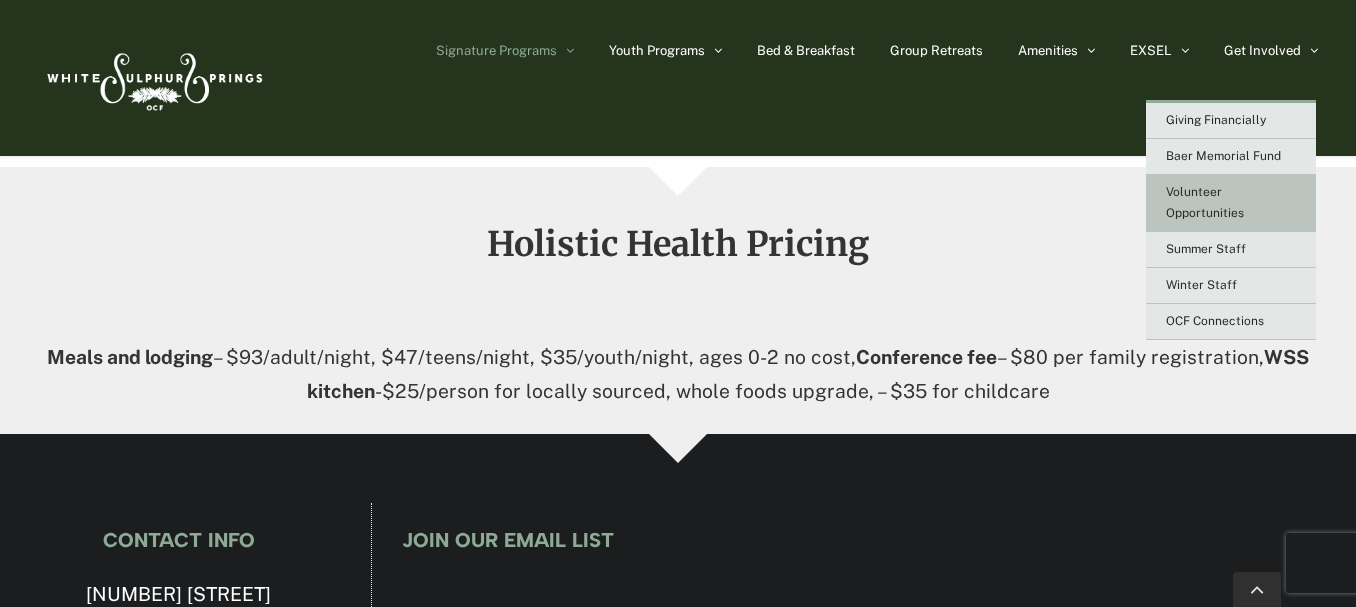 click on "Volunteer Opportunities" at bounding box center [1205, 202] 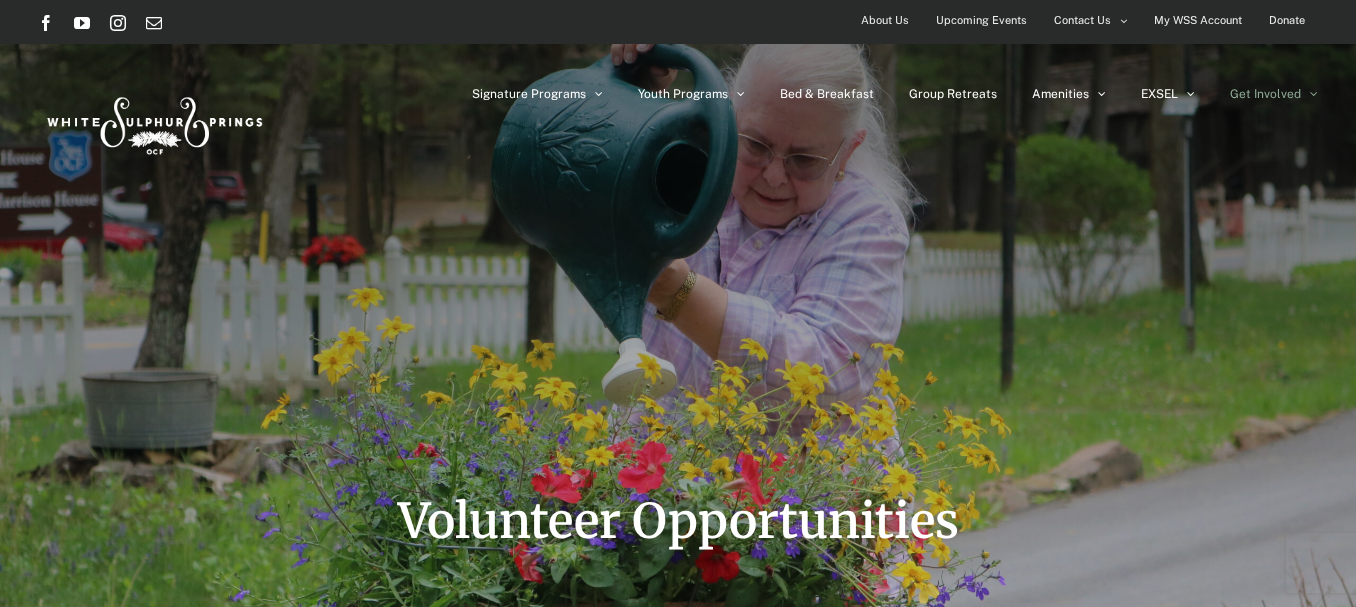 scroll, scrollTop: 0, scrollLeft: 0, axis: both 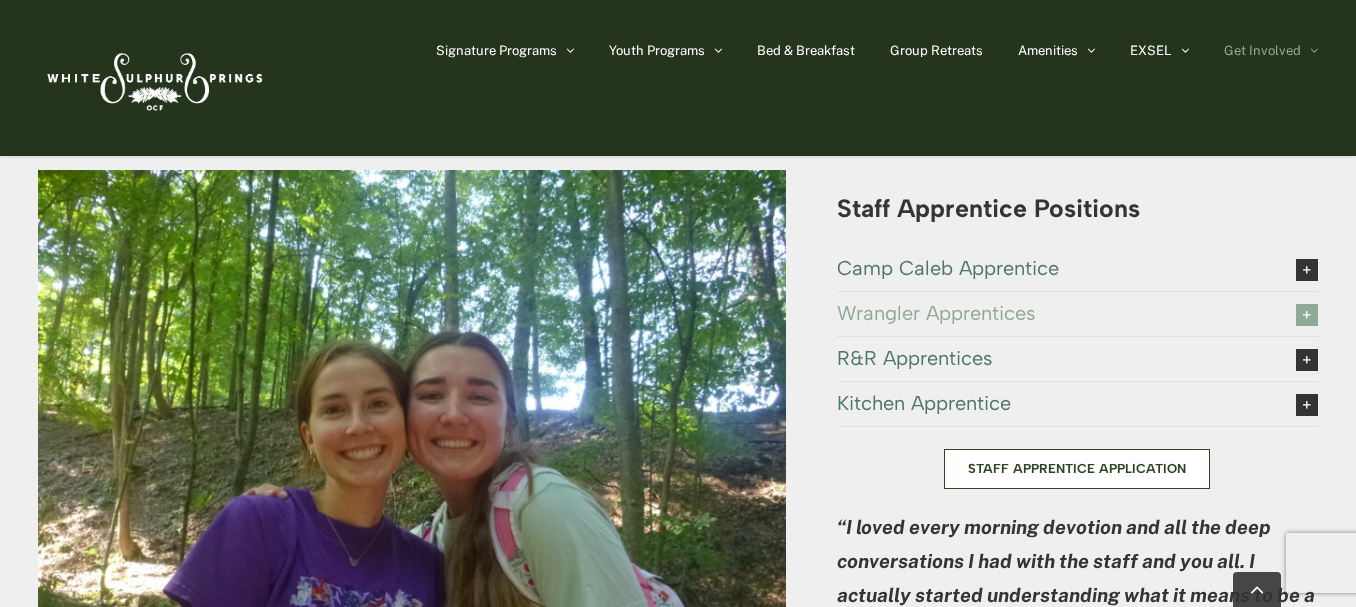 click on "Wrangler Apprentices" at bounding box center [1077, 314] 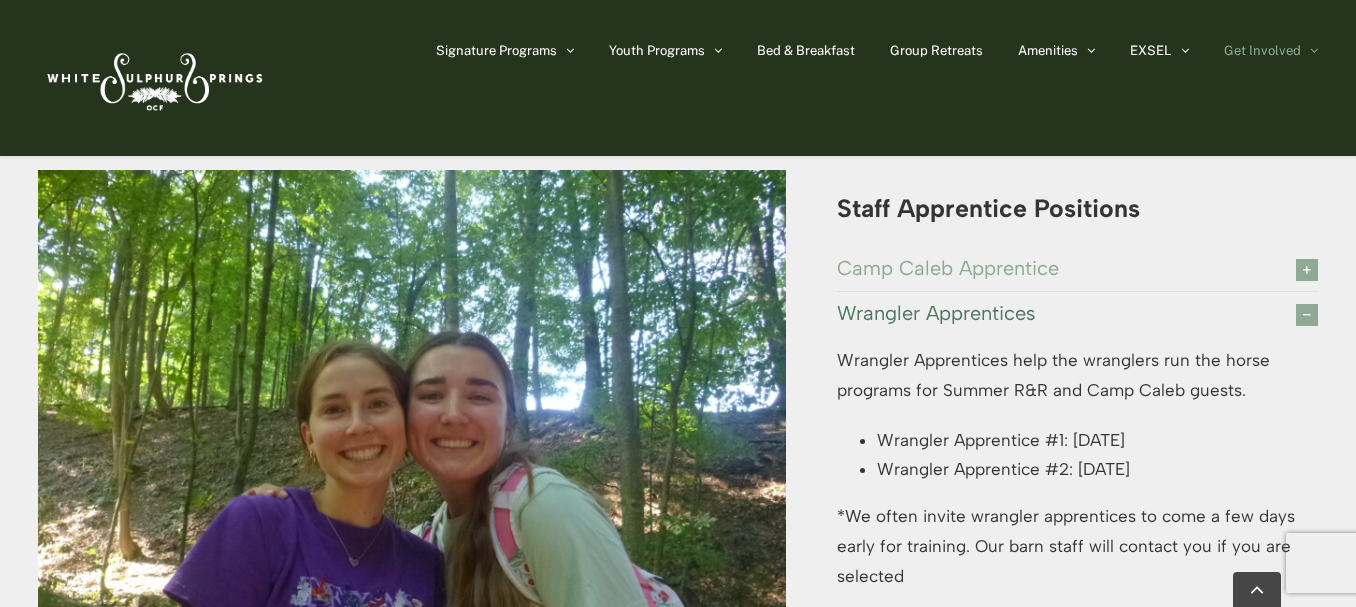 click on "Camp Caleb Apprentice" at bounding box center (1051, 268) 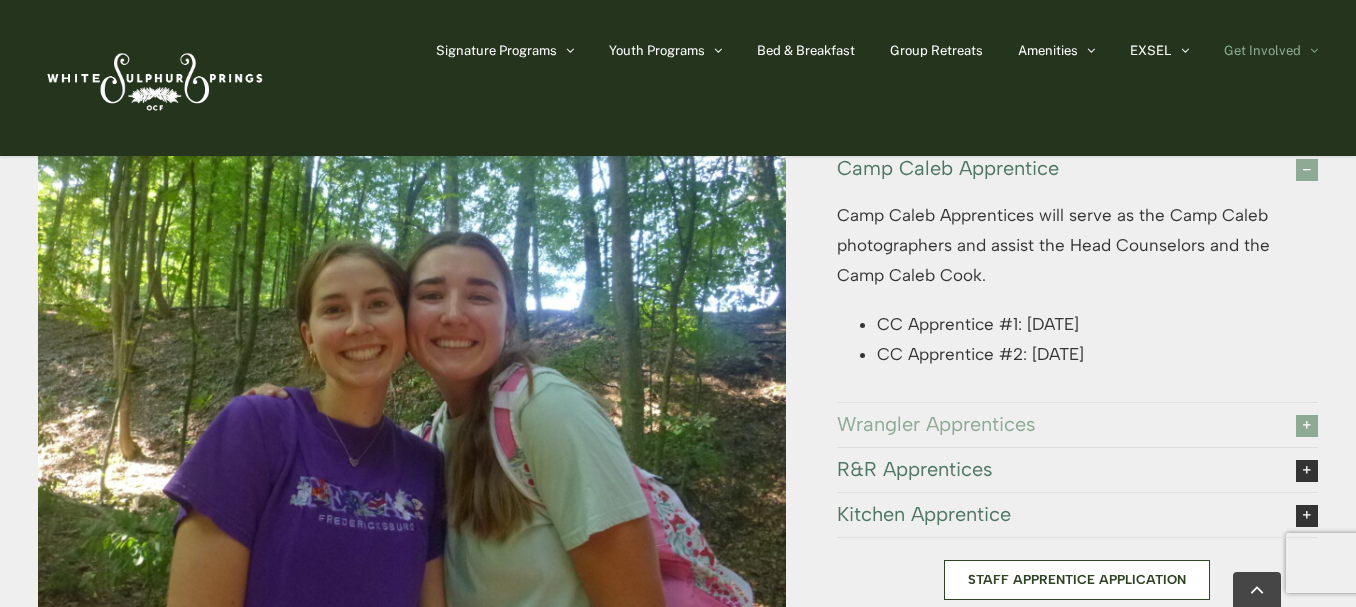 scroll, scrollTop: 3900, scrollLeft: 0, axis: vertical 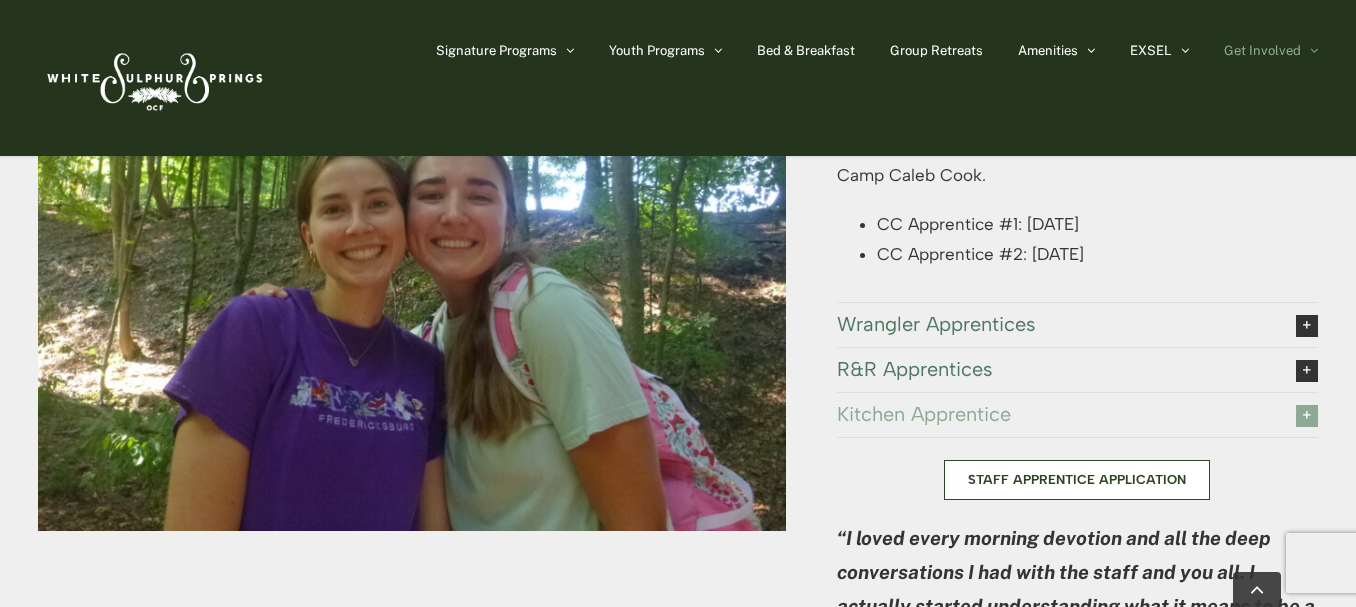 click on "Kitchen Apprentice" at bounding box center [1051, 414] 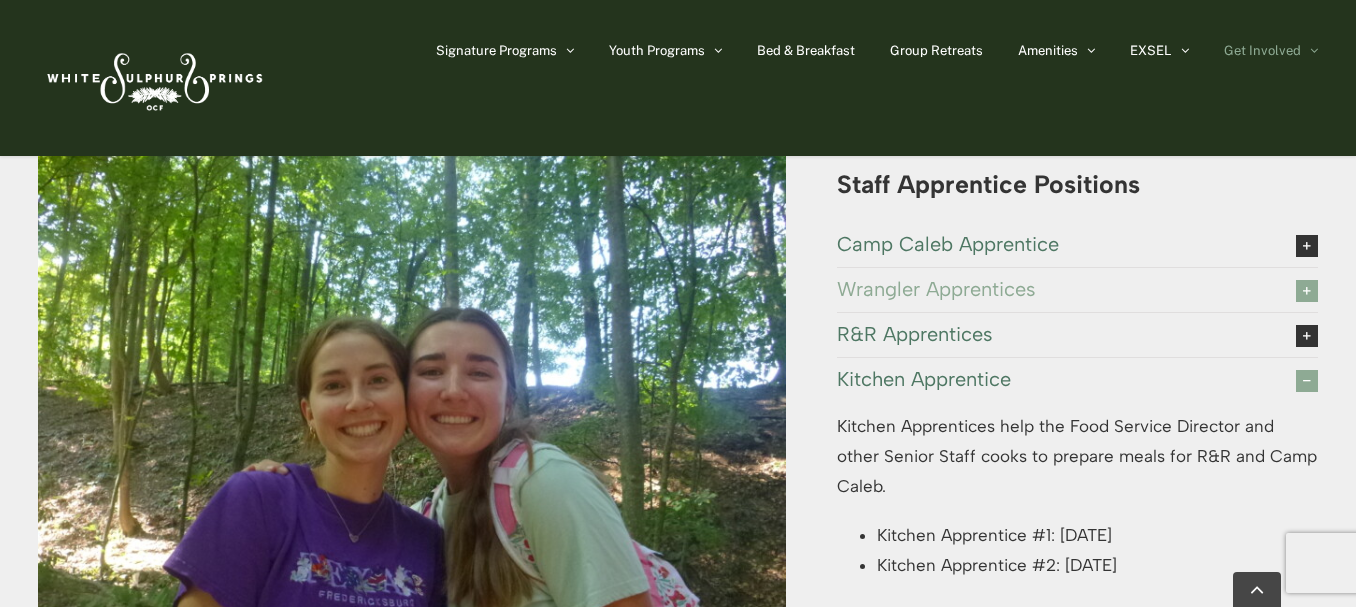 scroll, scrollTop: 3700, scrollLeft: 0, axis: vertical 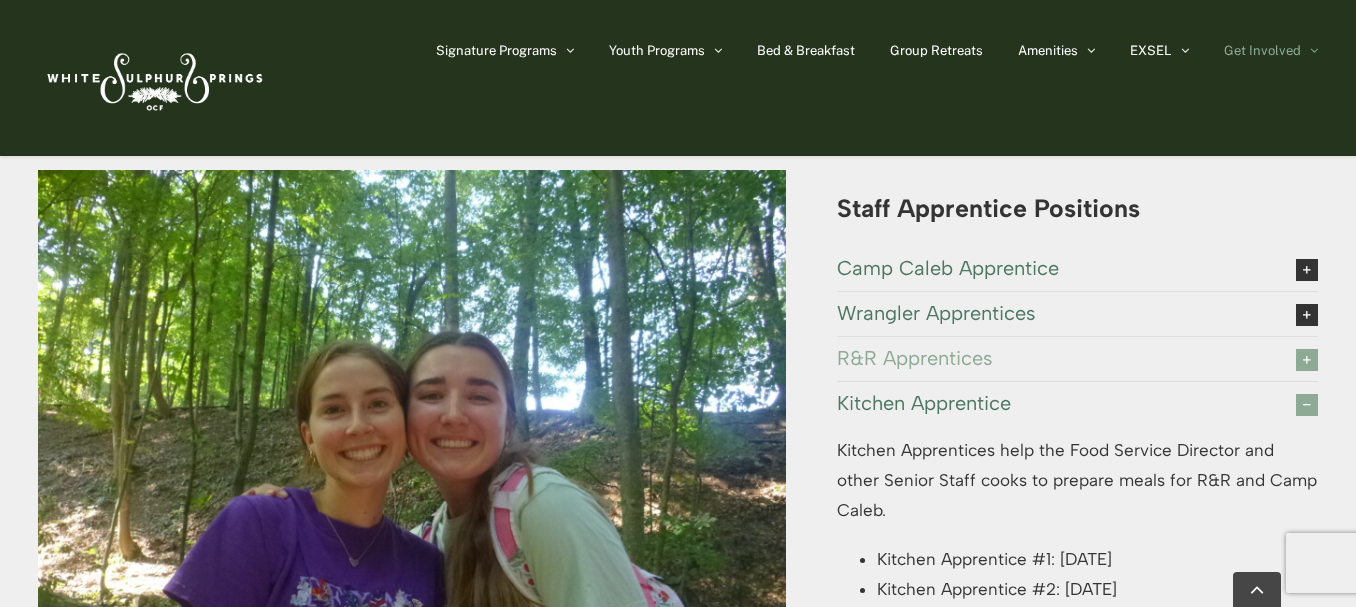 click on "R&R Apprentices" at bounding box center [1051, 358] 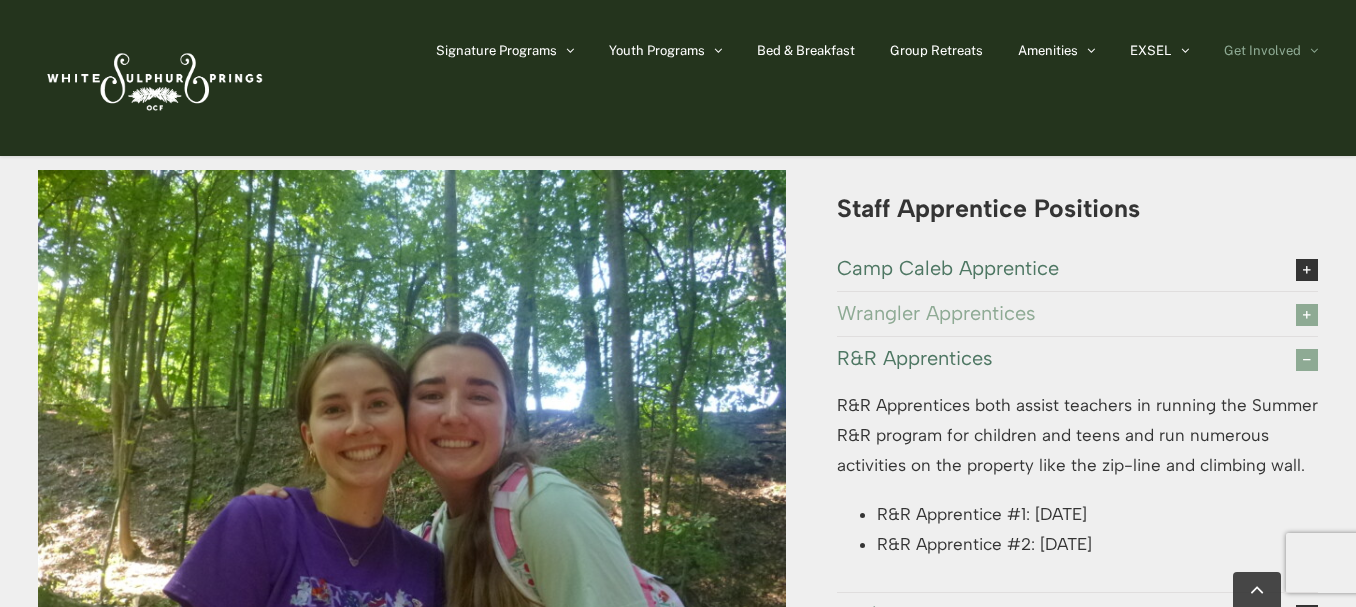 click on "Wrangler Apprentices" at bounding box center [1051, 313] 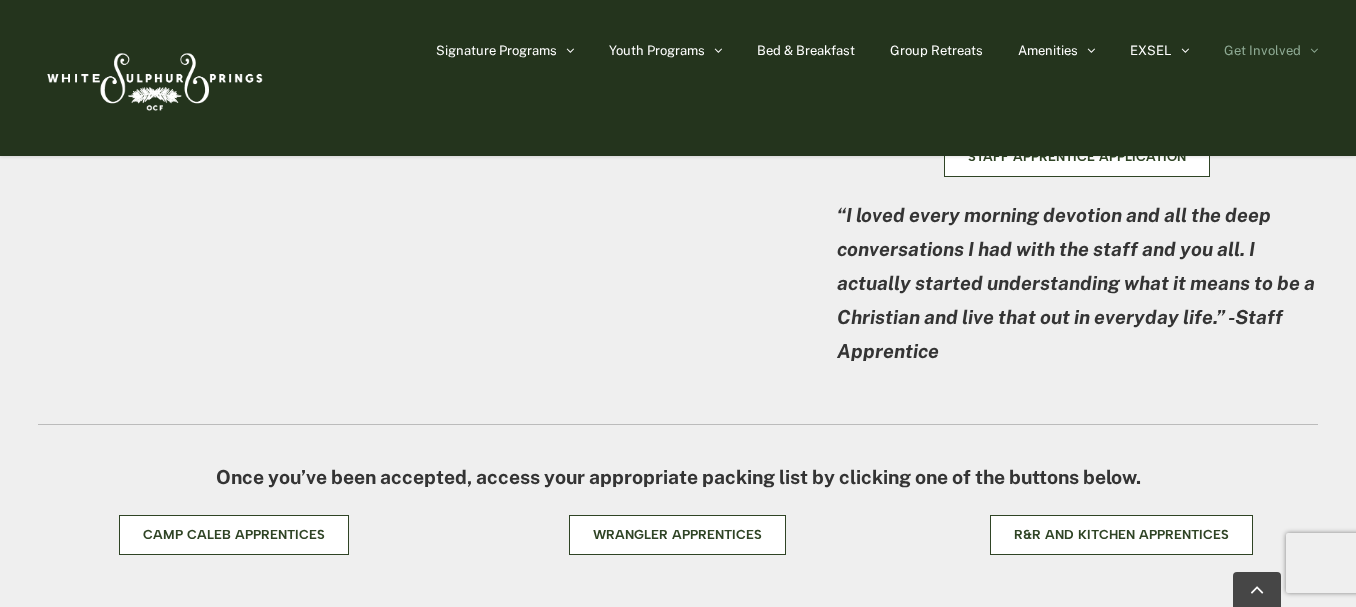 scroll, scrollTop: 4300, scrollLeft: 0, axis: vertical 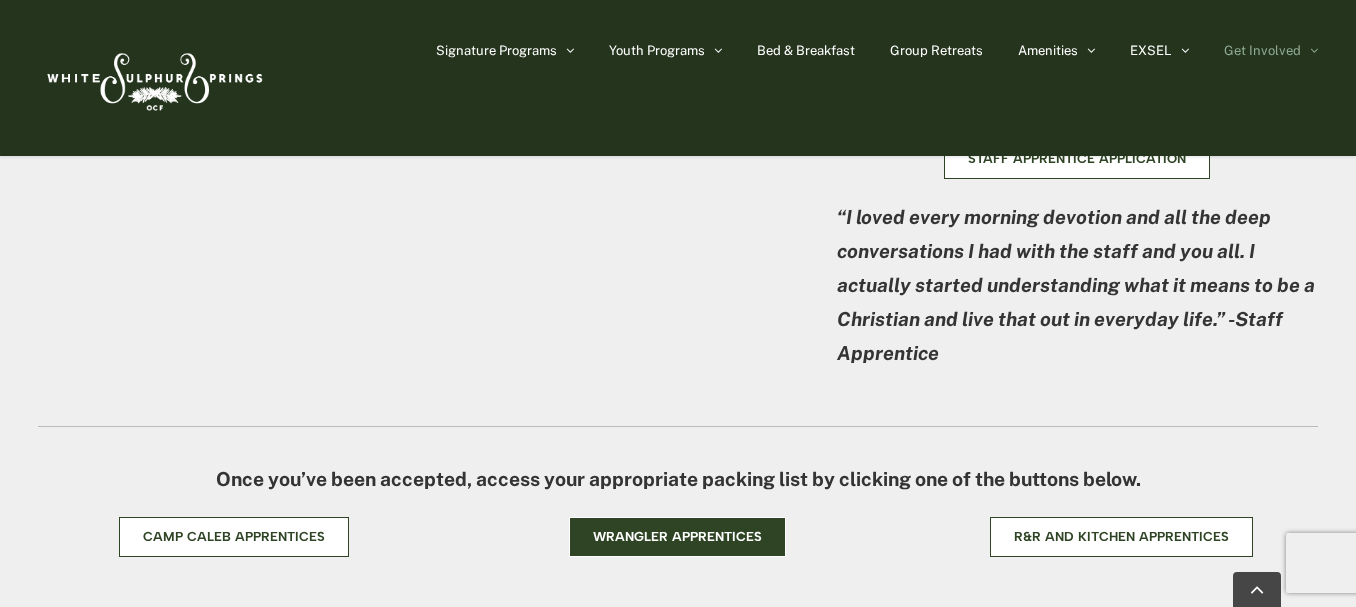 click on "Wrangler Apprentices" at bounding box center (677, 537) 